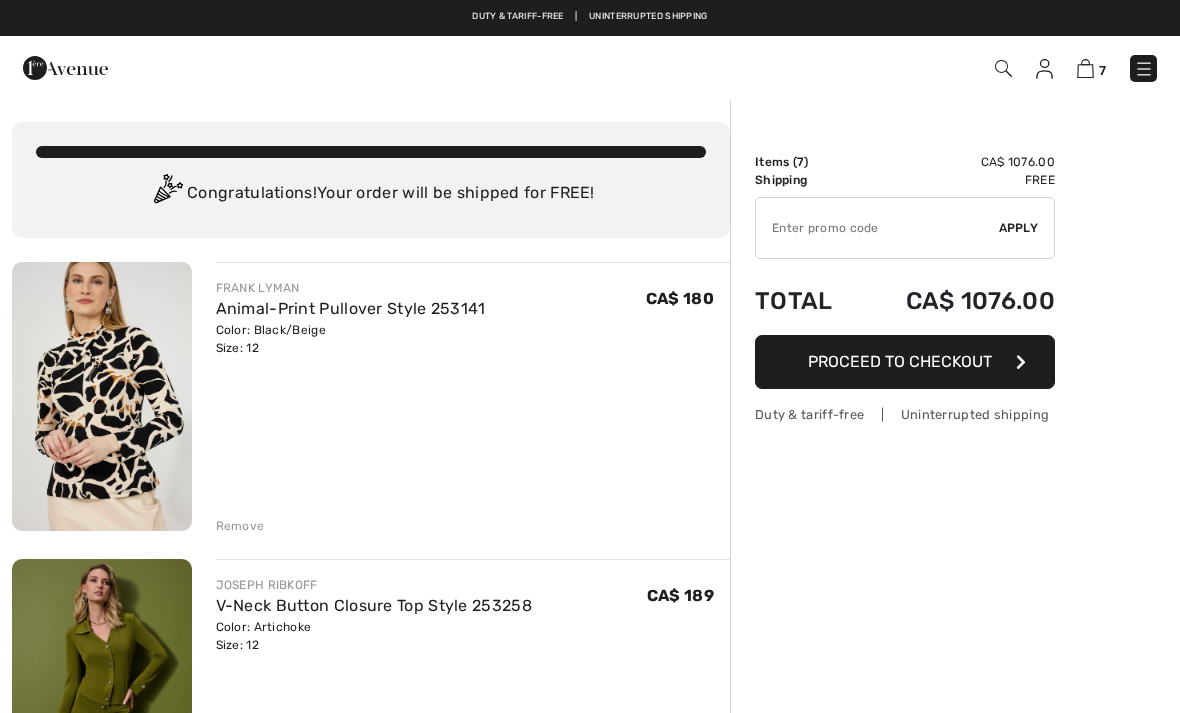 scroll, scrollTop: 0, scrollLeft: 0, axis: both 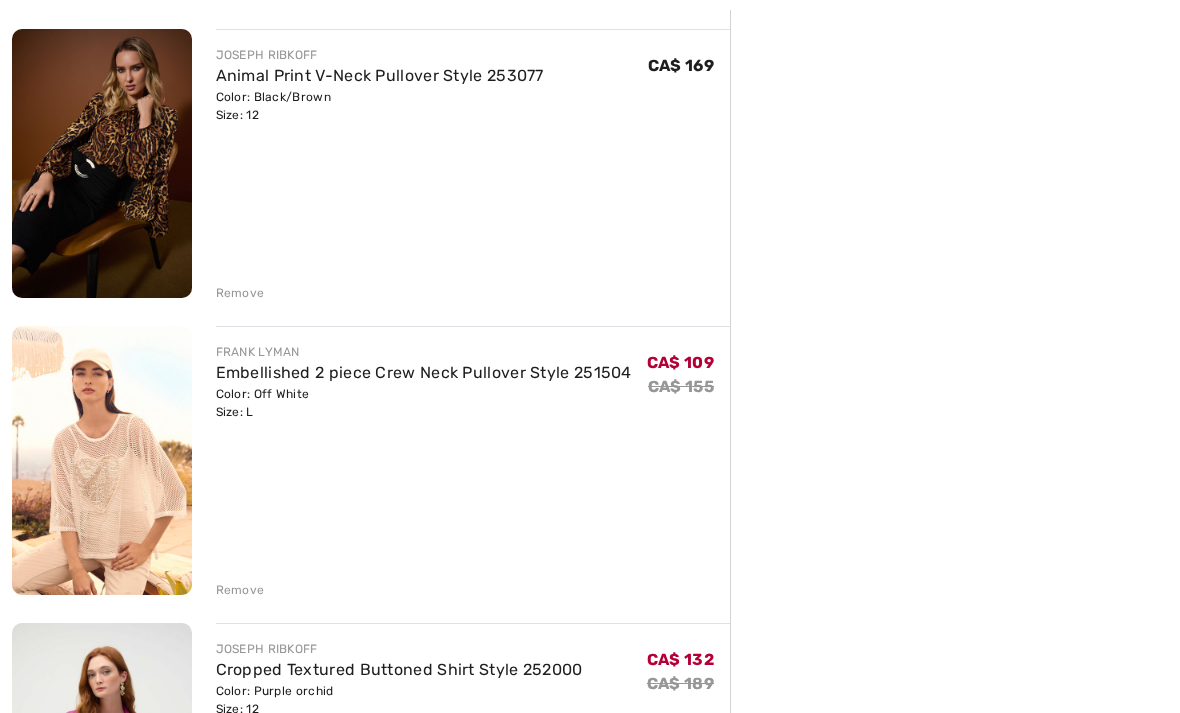 click at bounding box center [102, 460] 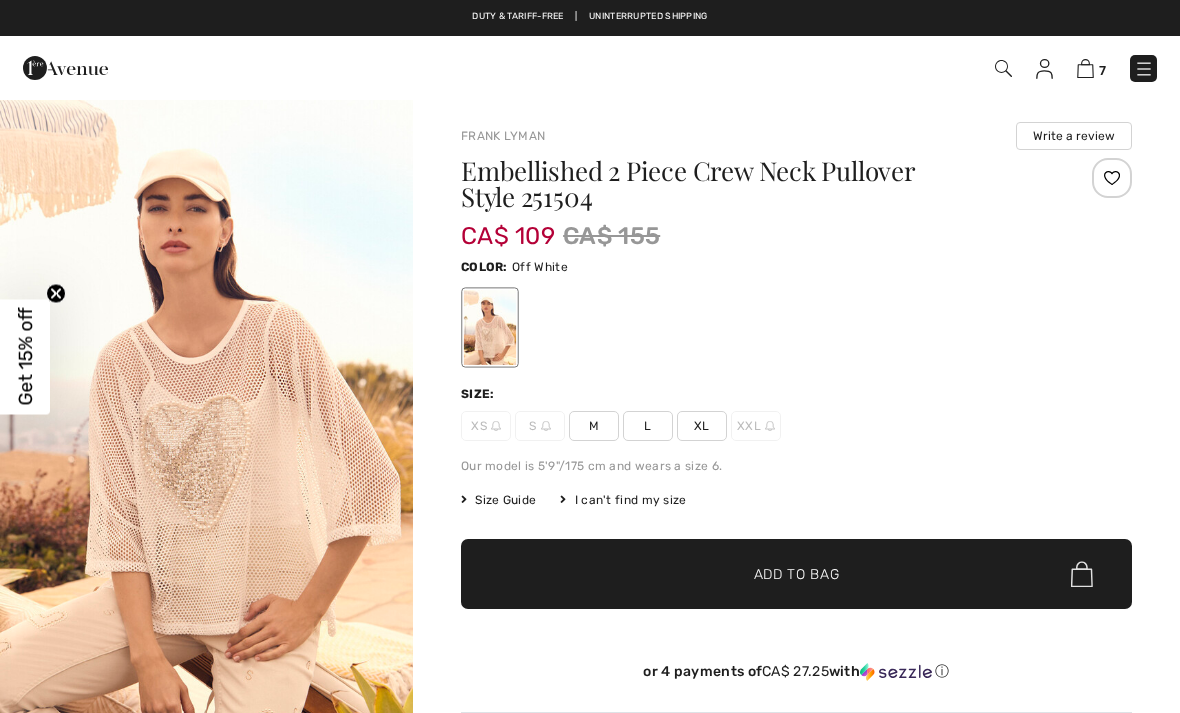 scroll, scrollTop: 0, scrollLeft: 0, axis: both 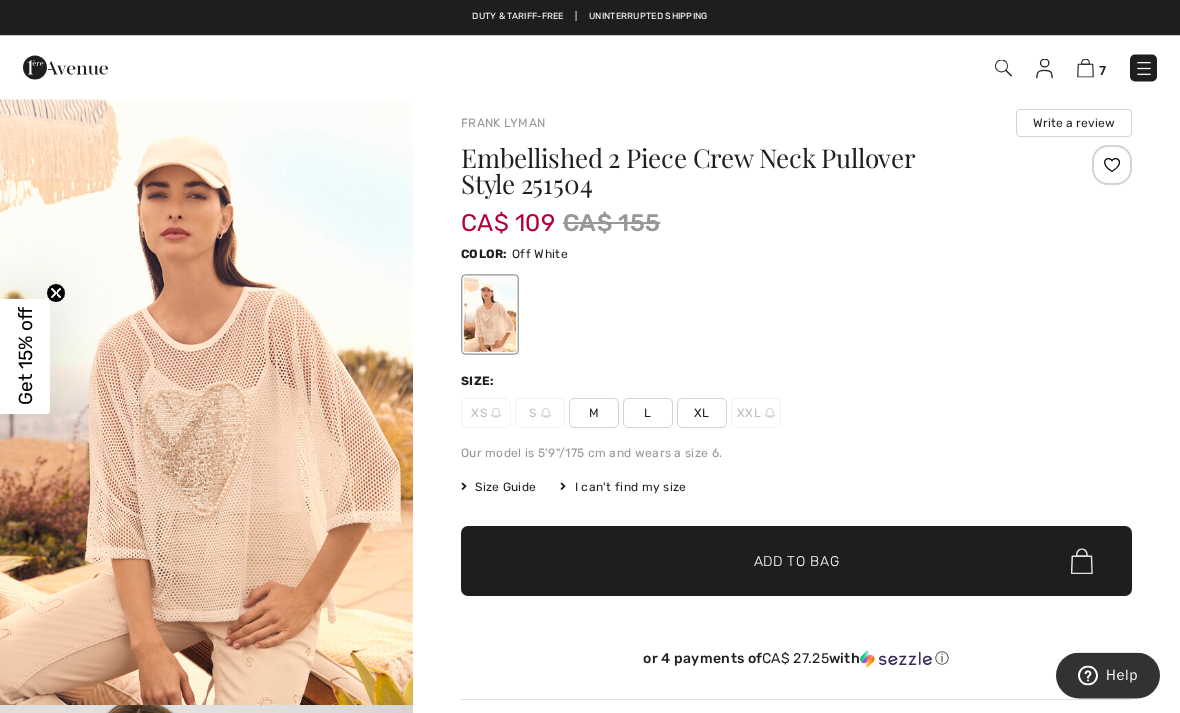 click at bounding box center [206, 396] 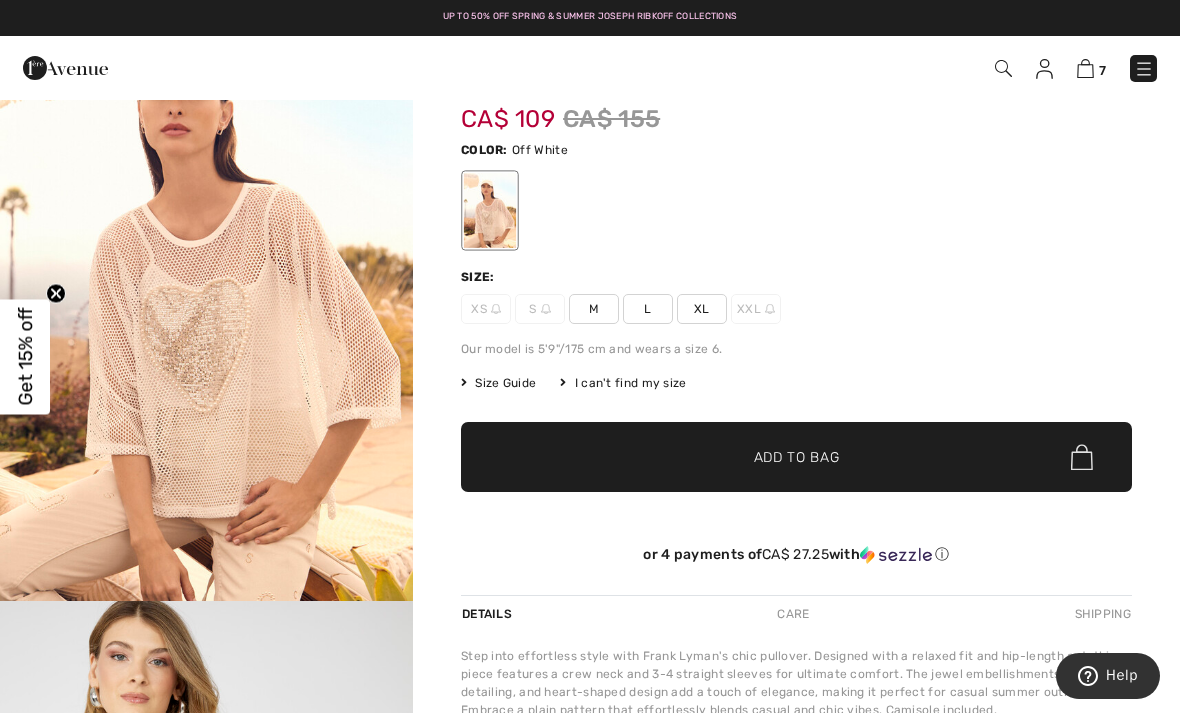 scroll, scrollTop: 0, scrollLeft: 0, axis: both 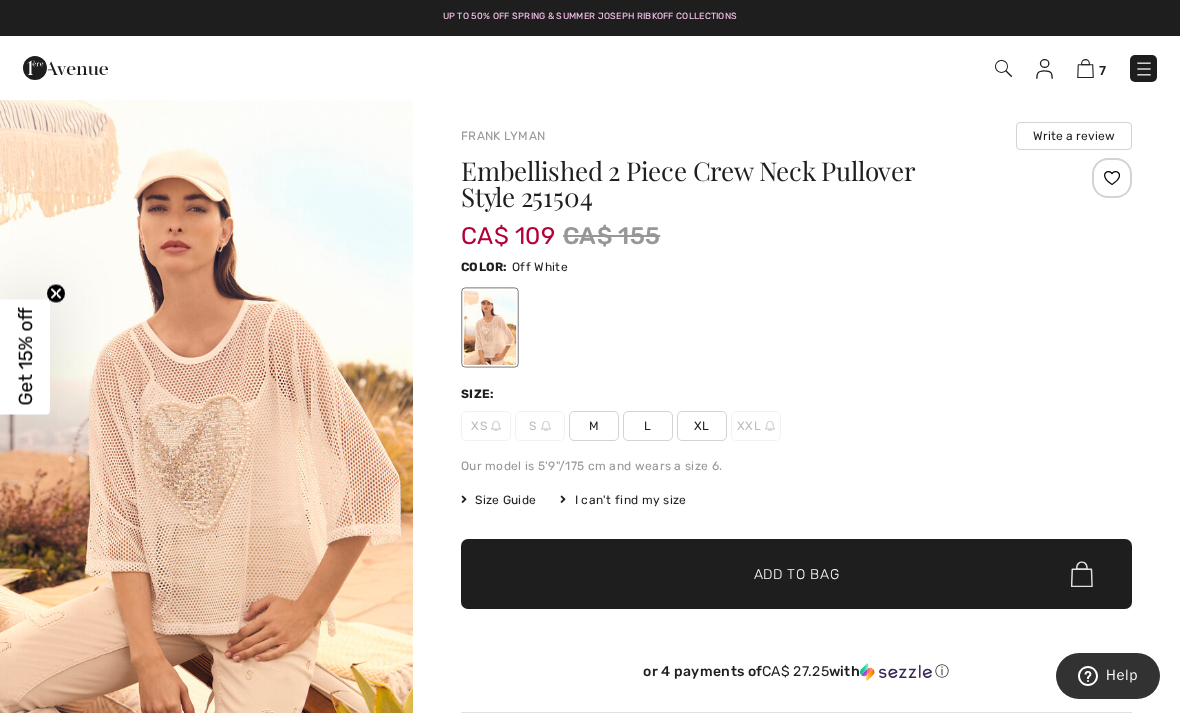 click on "Size:" at bounding box center (796, 394) 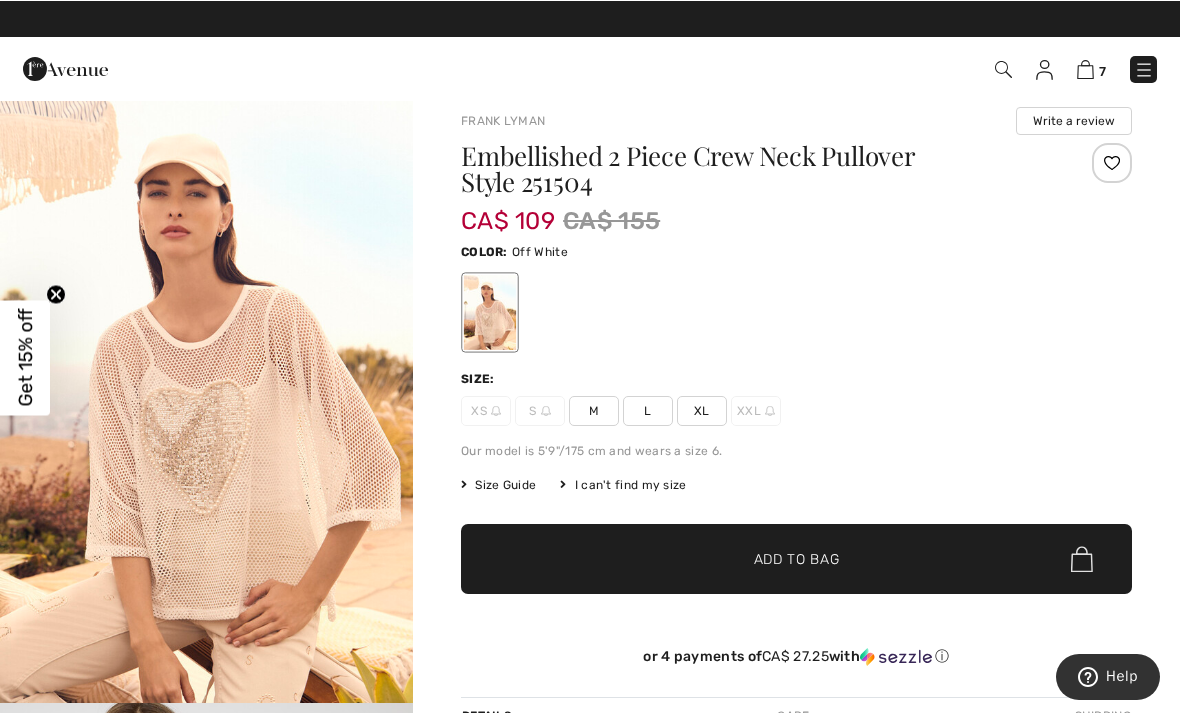 scroll, scrollTop: 15, scrollLeft: 0, axis: vertical 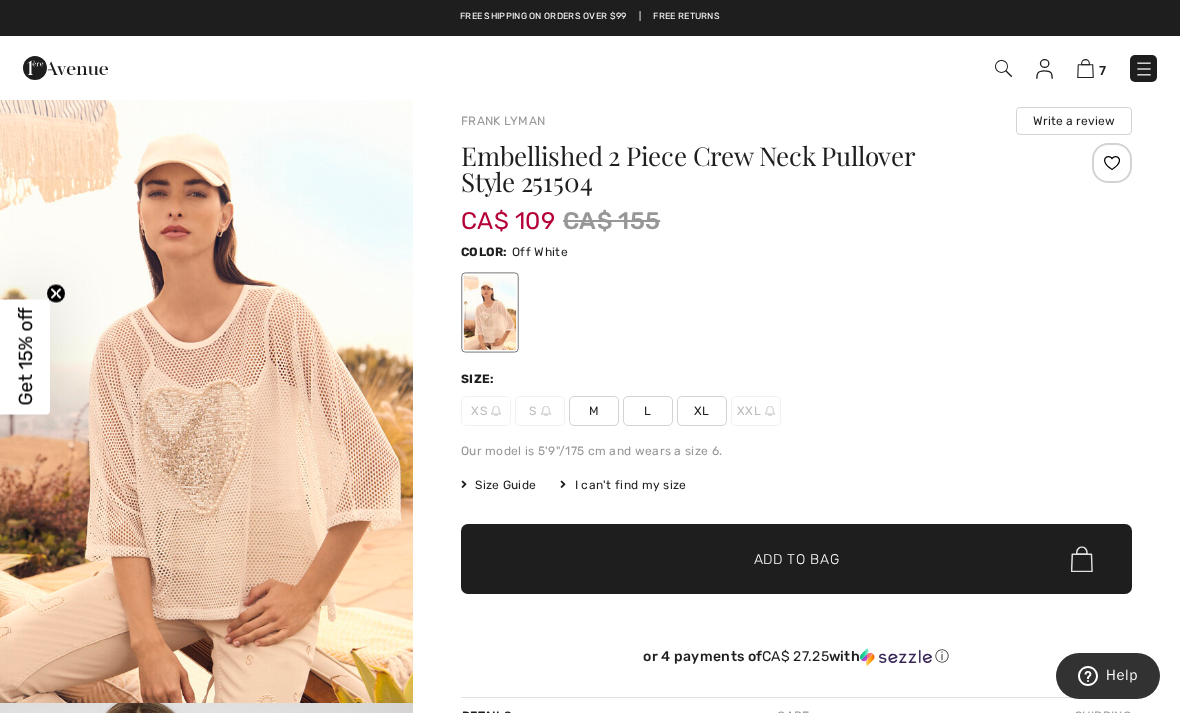 click on "L" at bounding box center [648, 411] 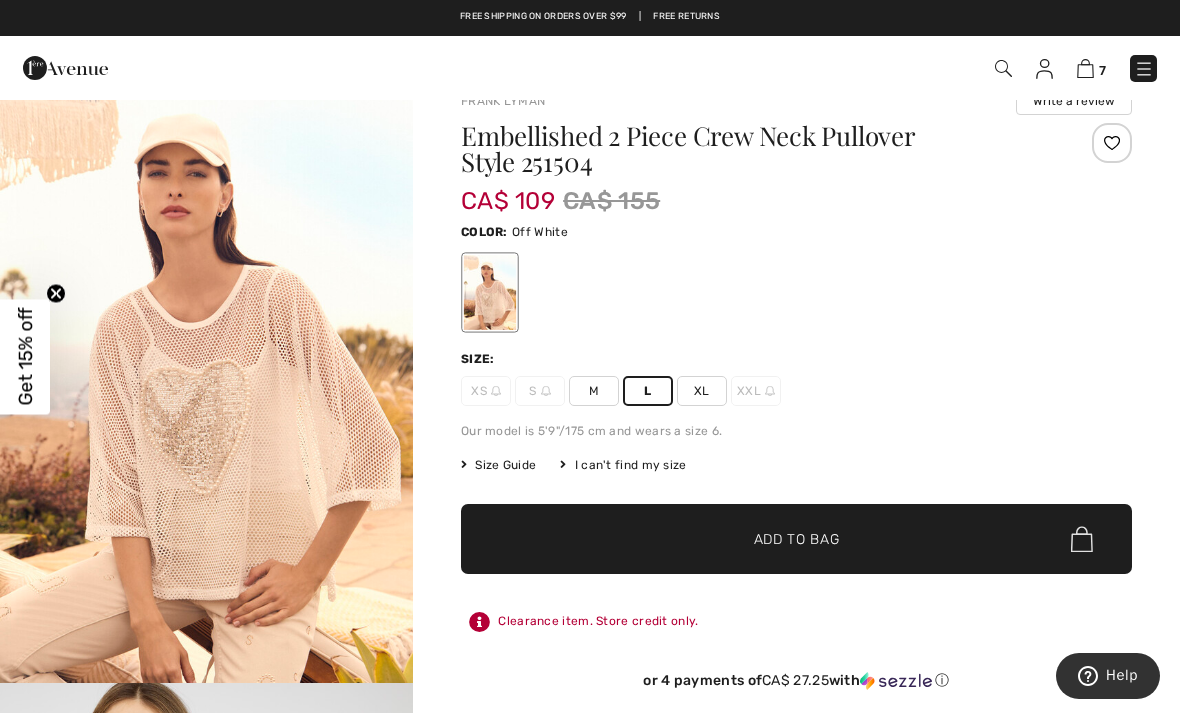 scroll, scrollTop: 36, scrollLeft: 0, axis: vertical 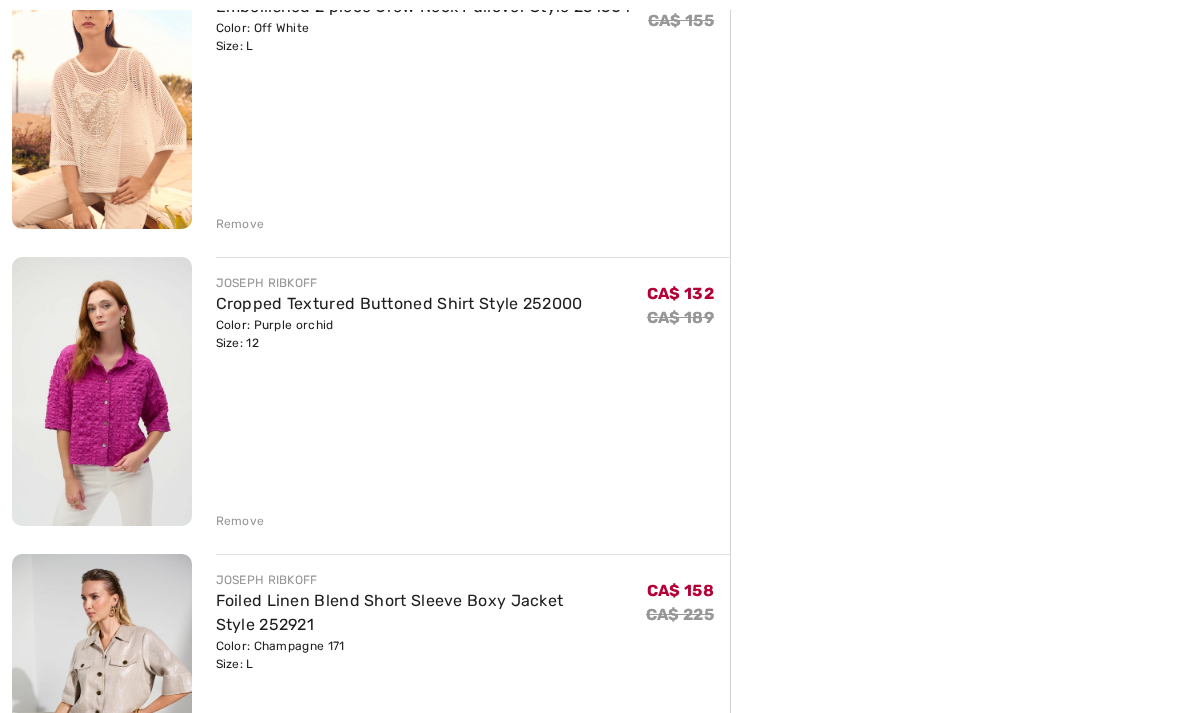 click on "JOSEPH RIBKOFF
Cropped Textured Buttoned Shirt Style 252000
Color: Purple orchid
Size: 12
Final Sale
CA$ 132
CA$ 189
CA$ 132
CA$ 189
Remove" at bounding box center (461, 393) 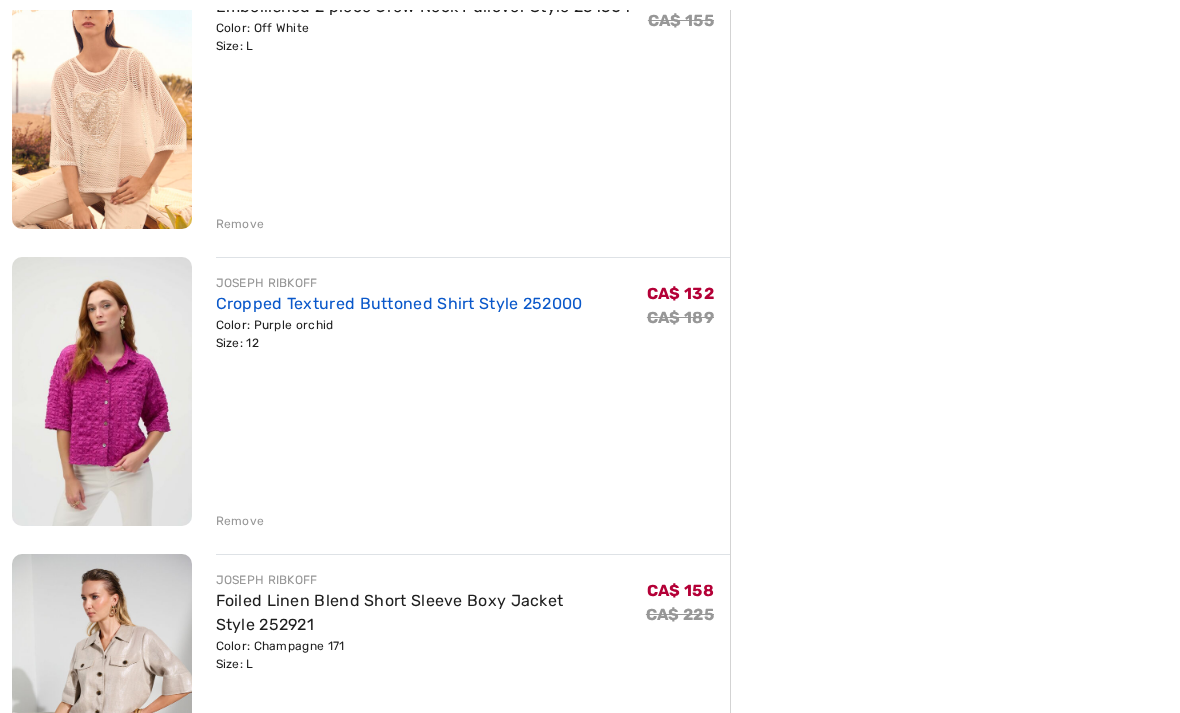 click on "Cropped Textured Buttoned Shirt Style 252000" at bounding box center [399, 303] 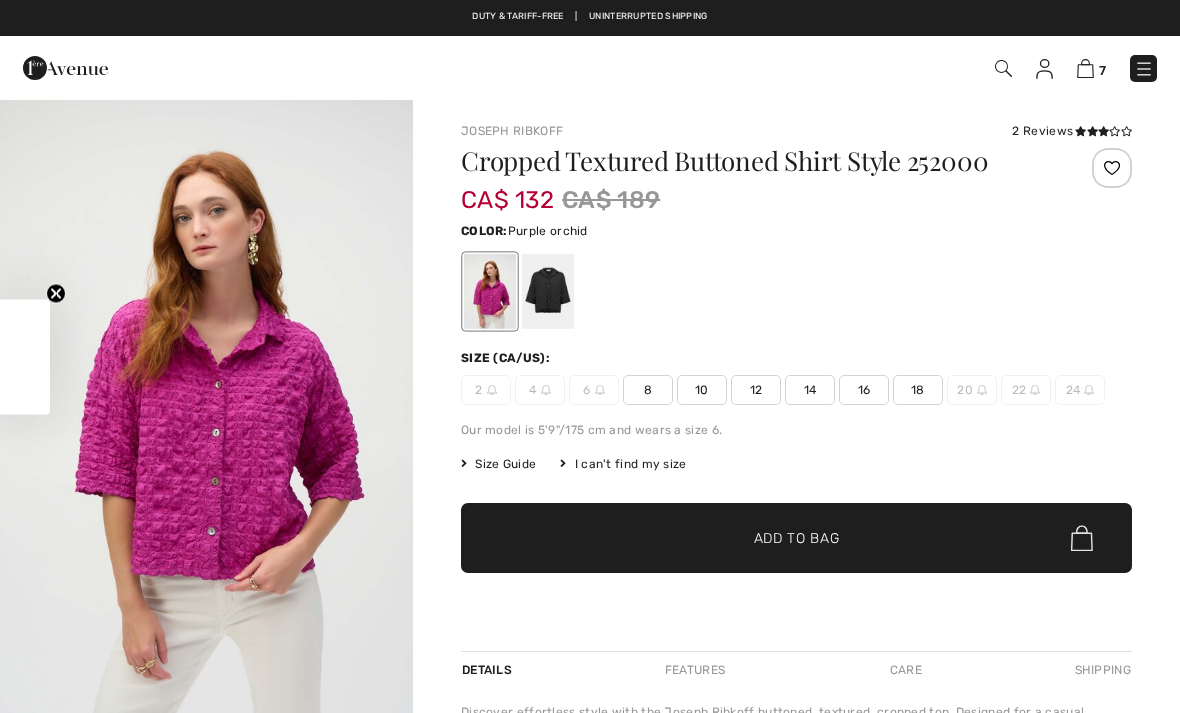 checkbox on "true" 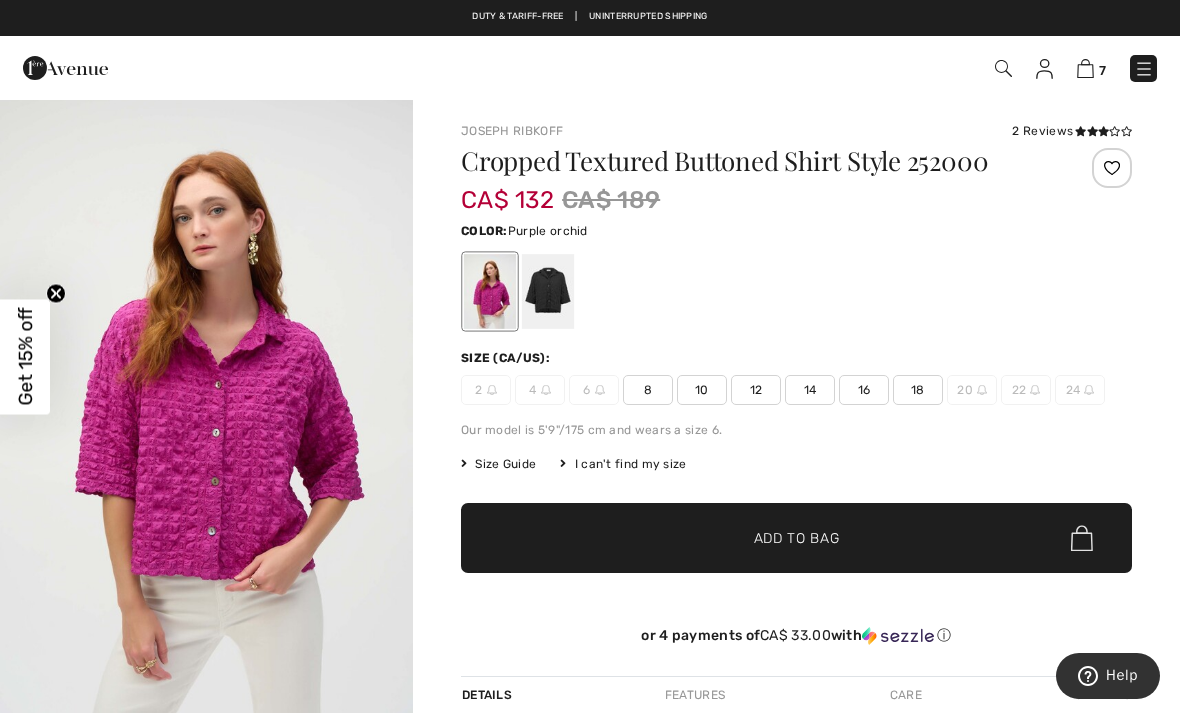scroll, scrollTop: 0, scrollLeft: 0, axis: both 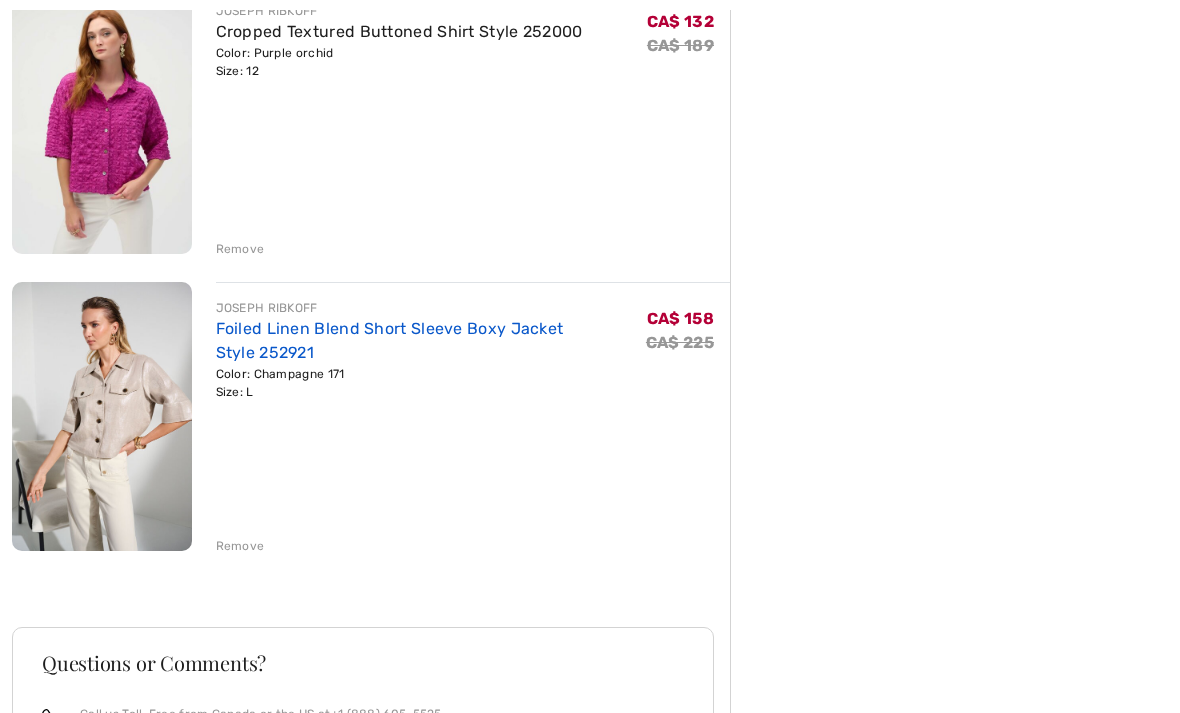 click on "Foiled Linen Blend Short Sleeve Boxy Jacket Style 252921" at bounding box center (390, 340) 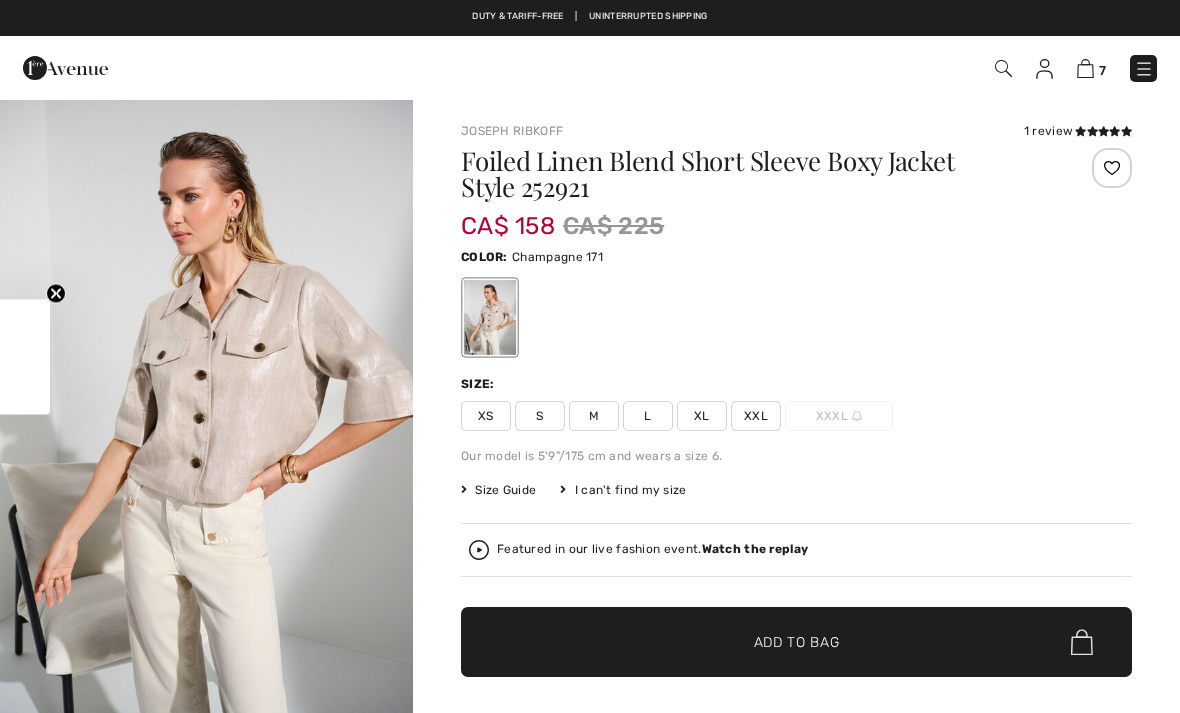 scroll, scrollTop: 0, scrollLeft: 0, axis: both 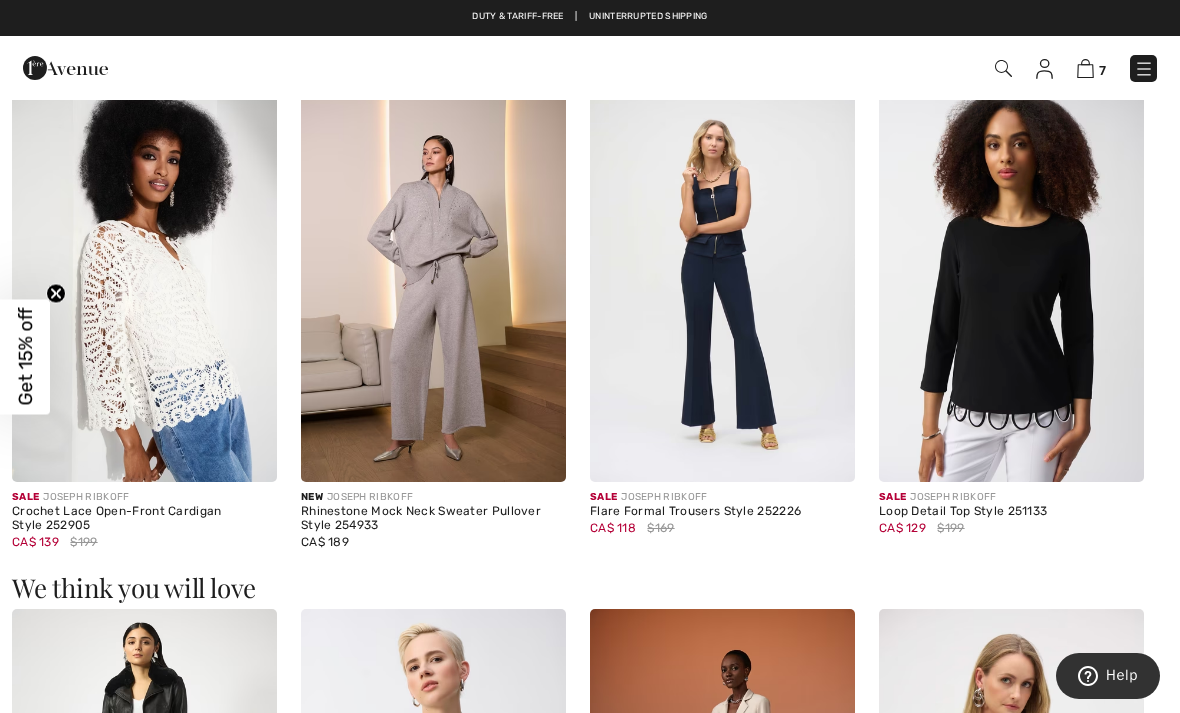 click at bounding box center (1011, 284) 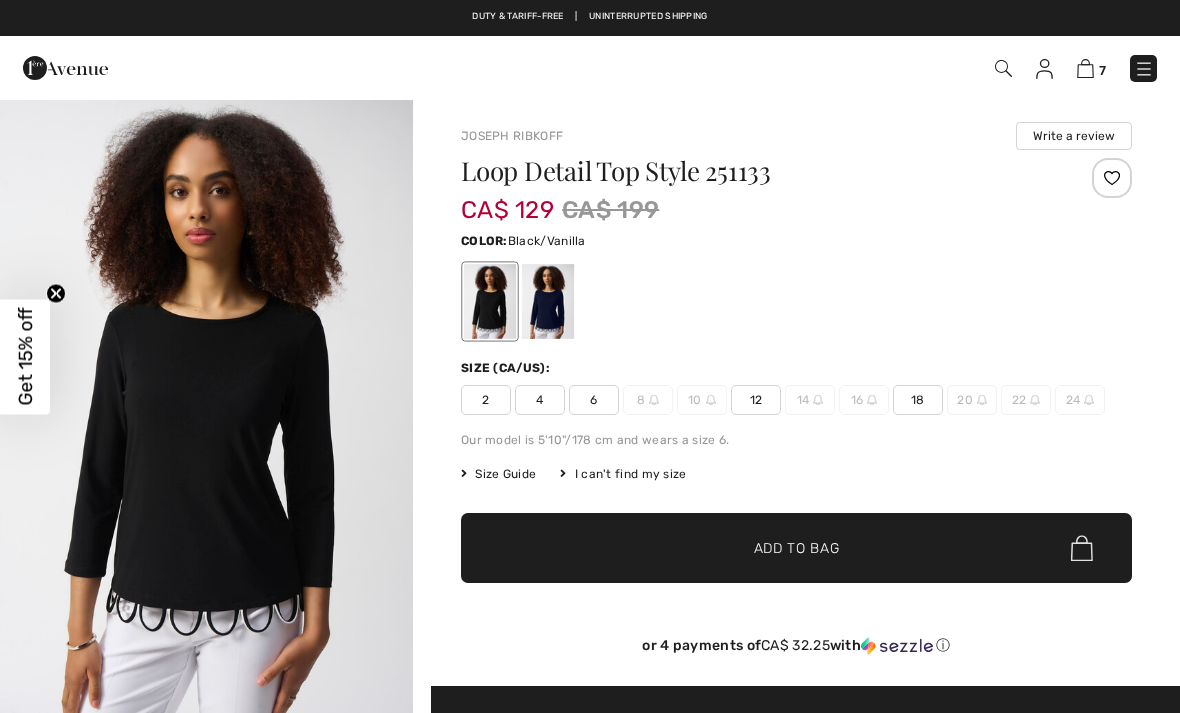 scroll, scrollTop: 0, scrollLeft: 0, axis: both 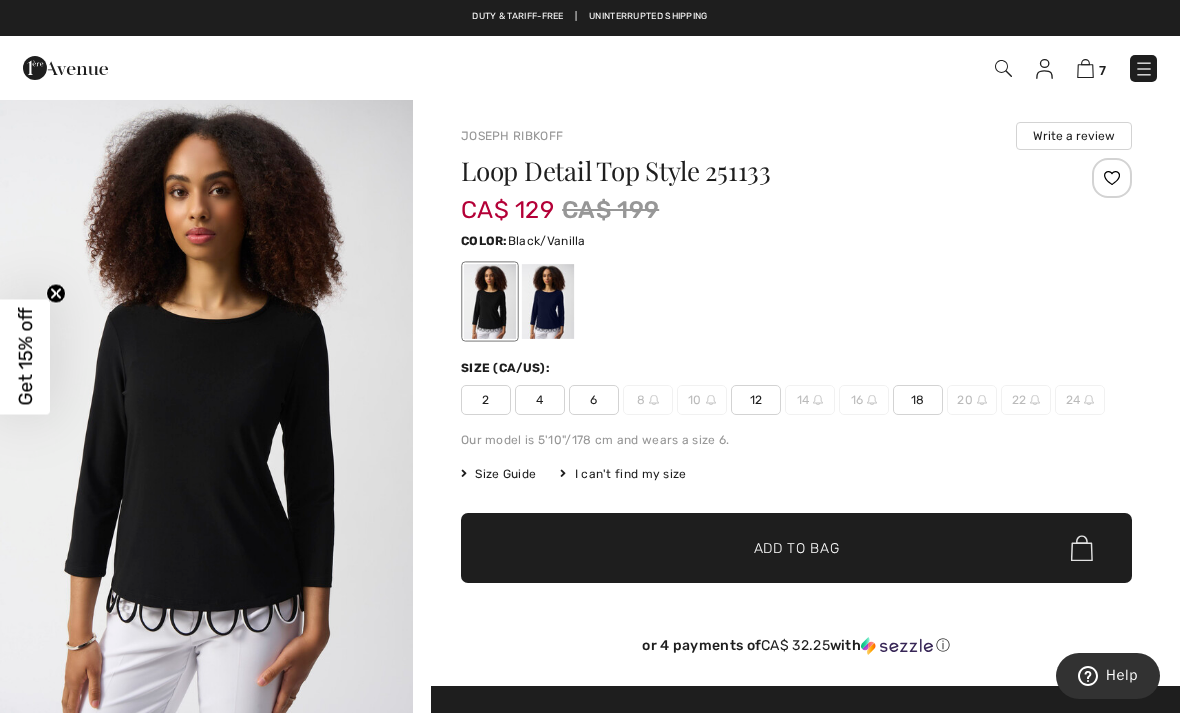 click on "Add to Bag" at bounding box center [797, 548] 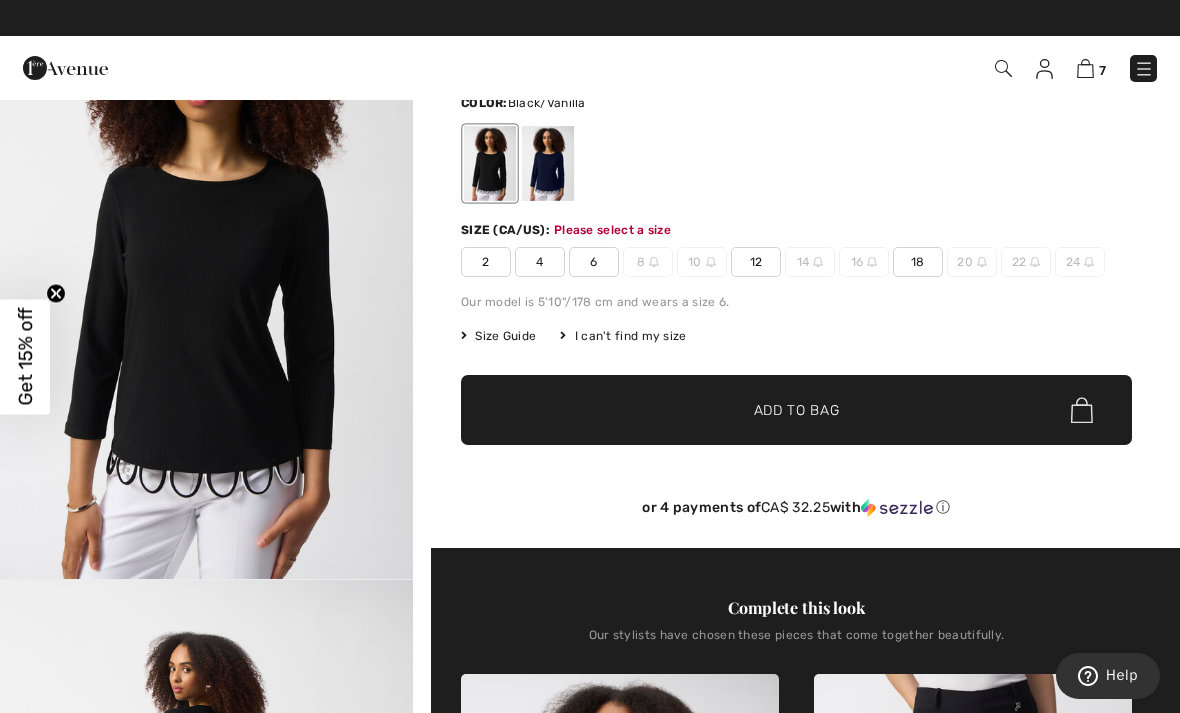 scroll, scrollTop: 0, scrollLeft: 0, axis: both 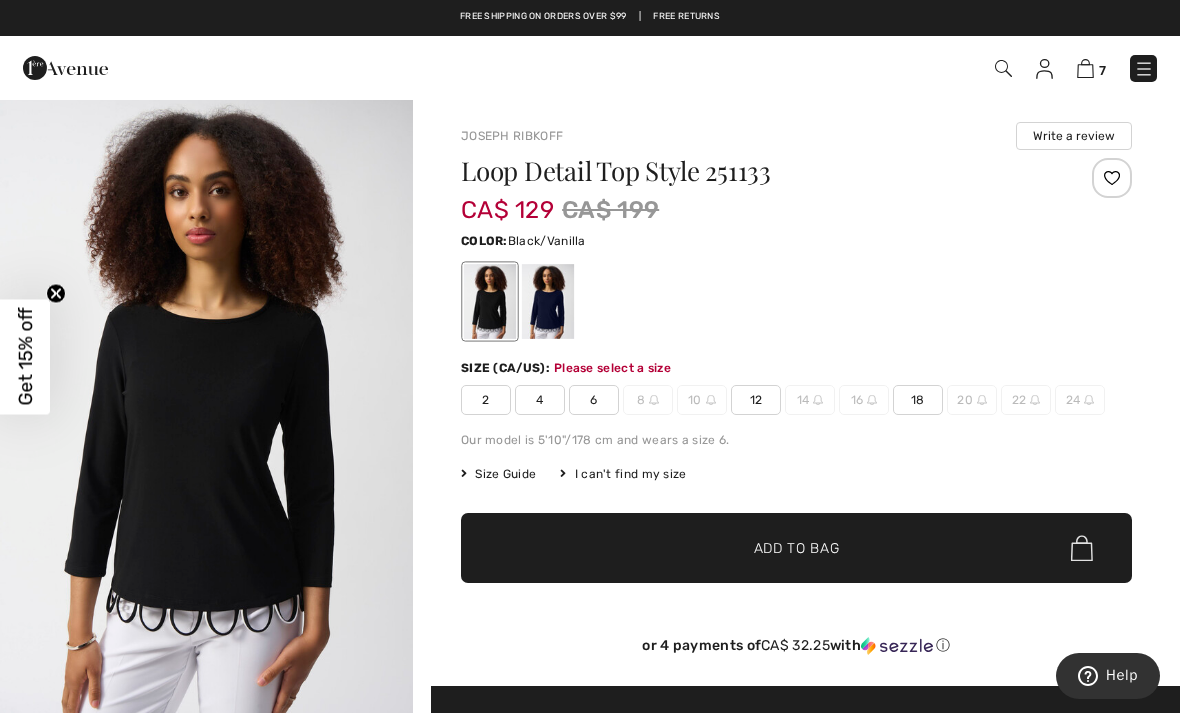 click at bounding box center (206, 407) 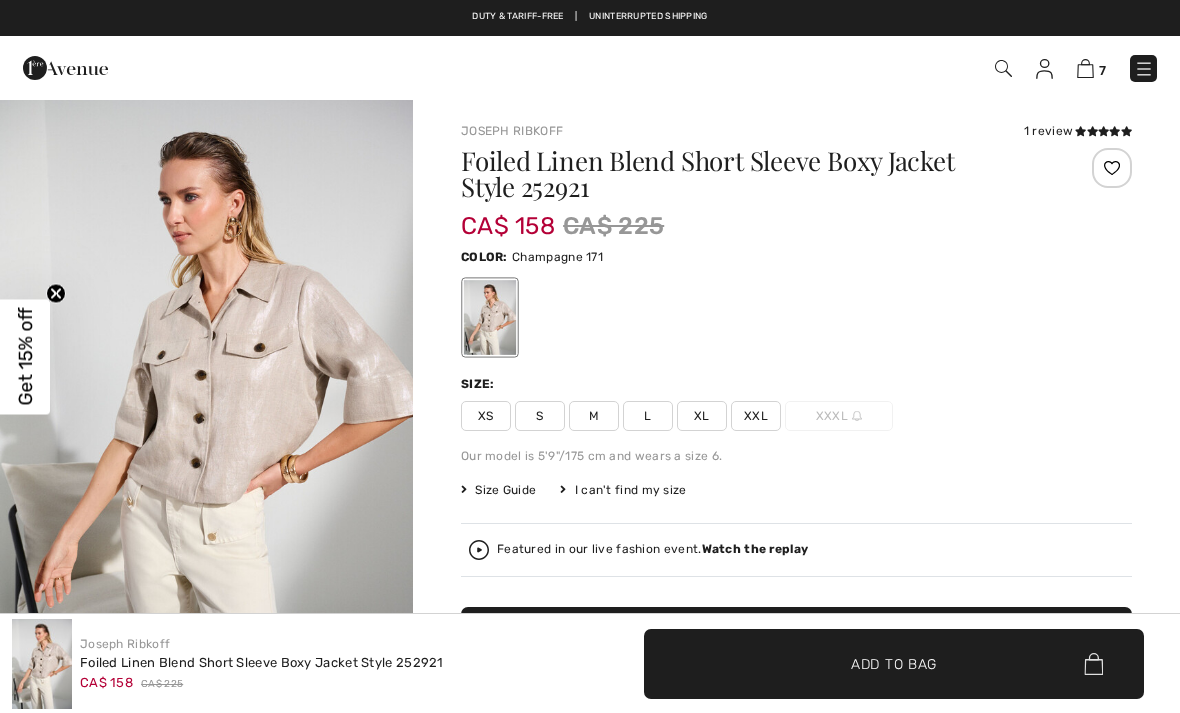 scroll, scrollTop: 1945, scrollLeft: 0, axis: vertical 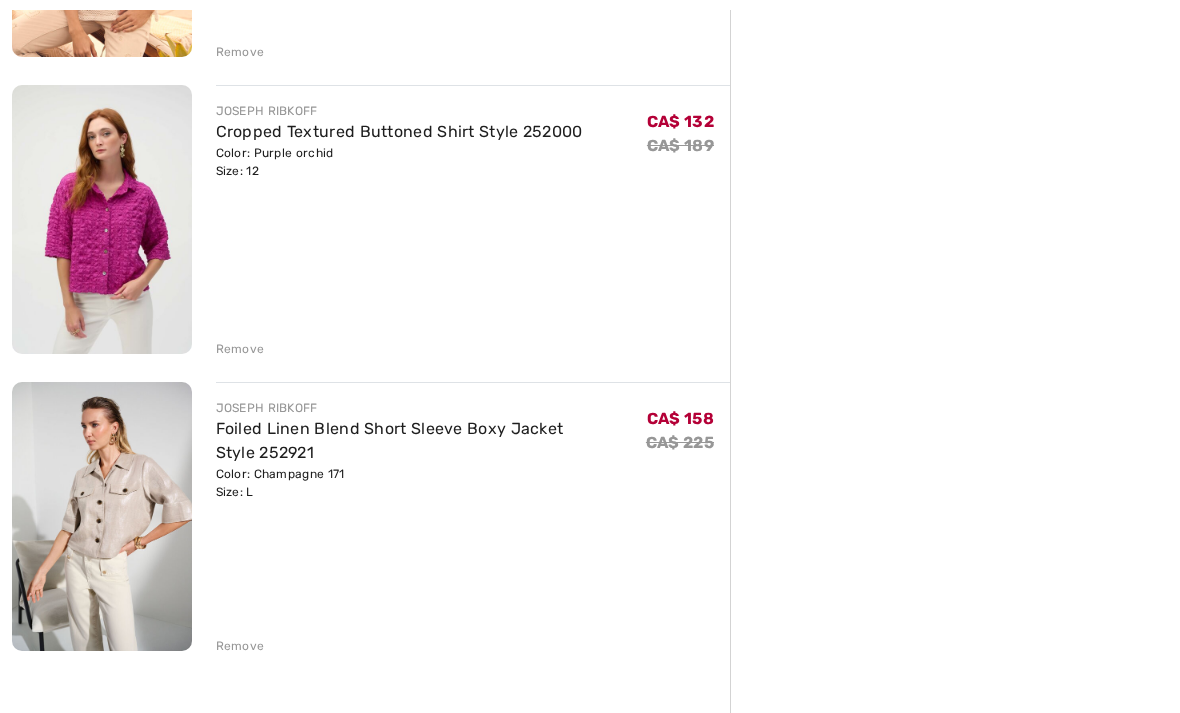 click on "[BRAND]
Foiled Linen Blend Short Sleeve Boxy Jacket Style 252921
Color: Champagne 171
Size: L
Final Sale
CA$ 158
CA$ 225
CA$ 158
CA$ 225
Remove" at bounding box center (473, 519) 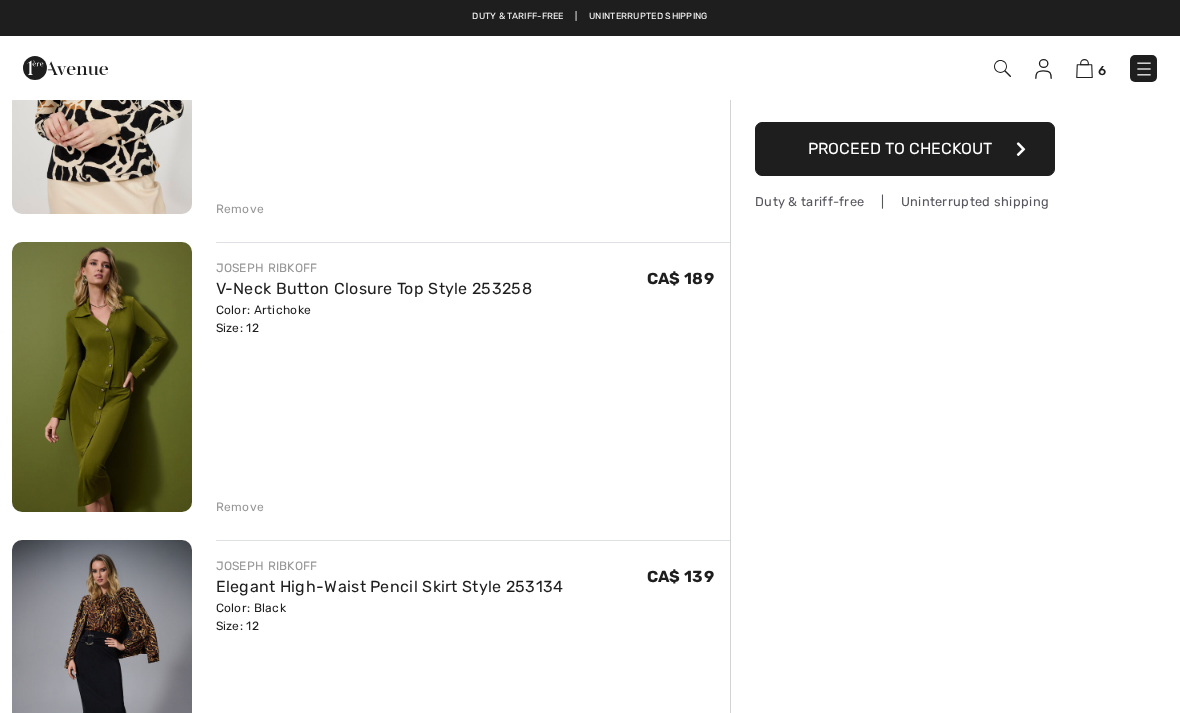 scroll, scrollTop: 316, scrollLeft: 0, axis: vertical 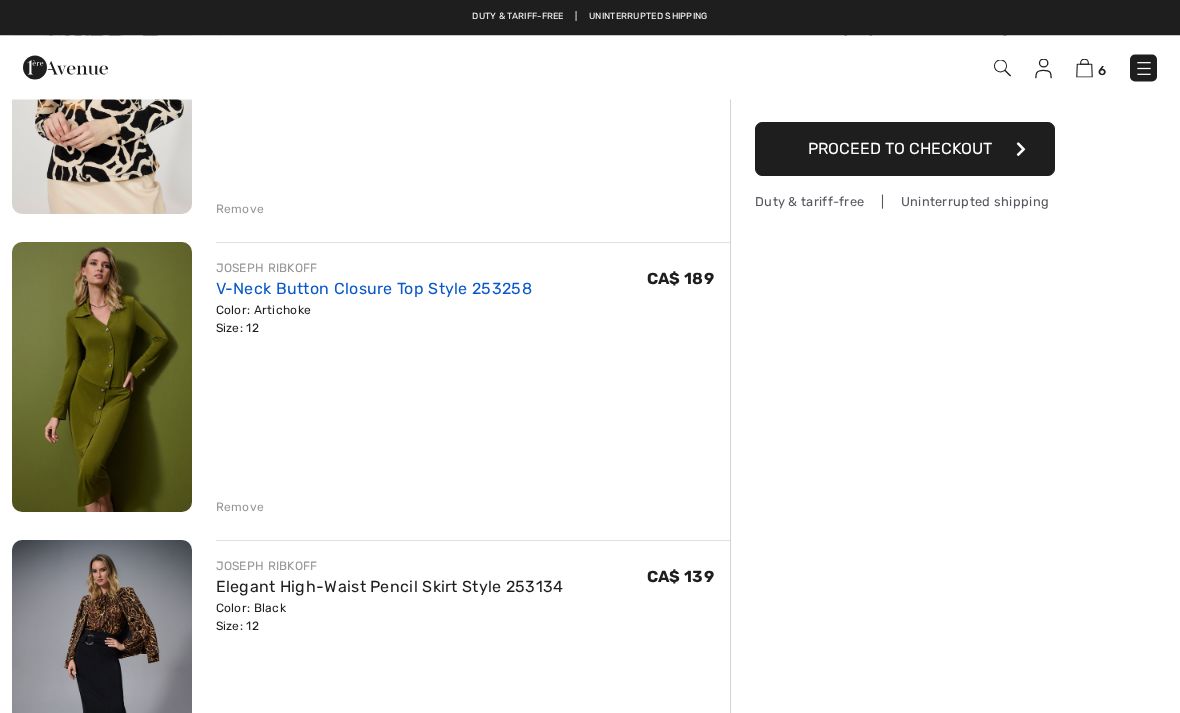 click on "V-Neck Button Closure Top Style 253258" at bounding box center [374, 289] 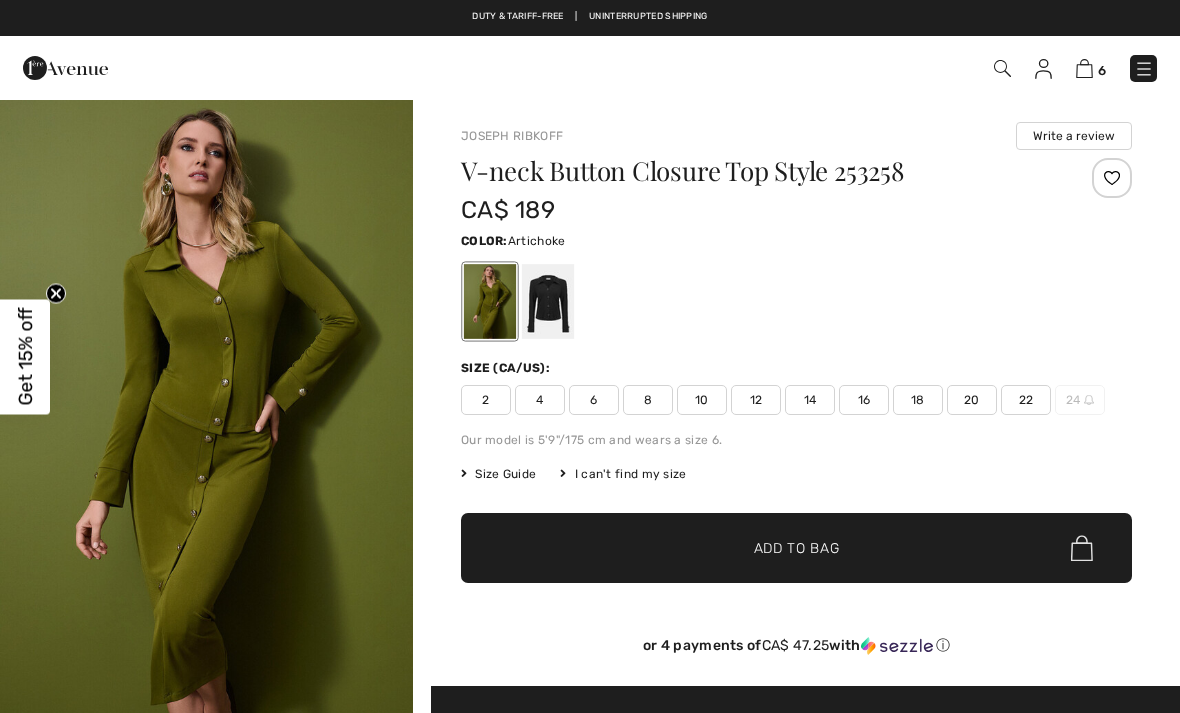 scroll, scrollTop: 0, scrollLeft: 0, axis: both 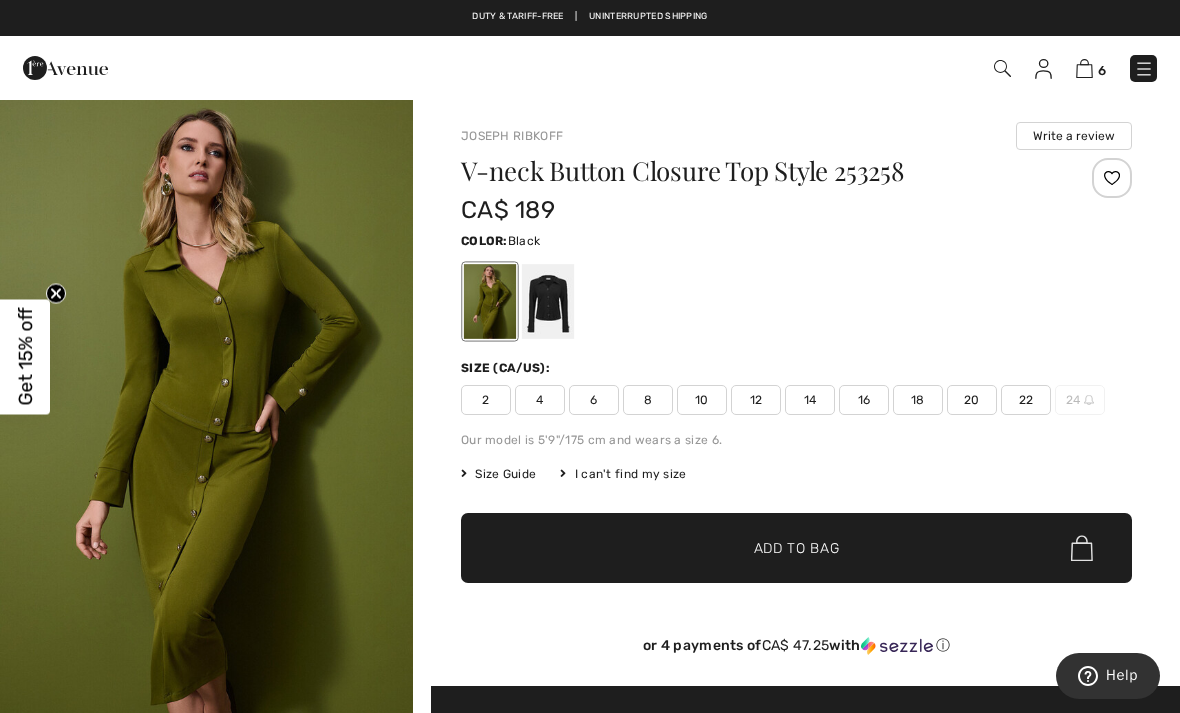 click at bounding box center [548, 301] 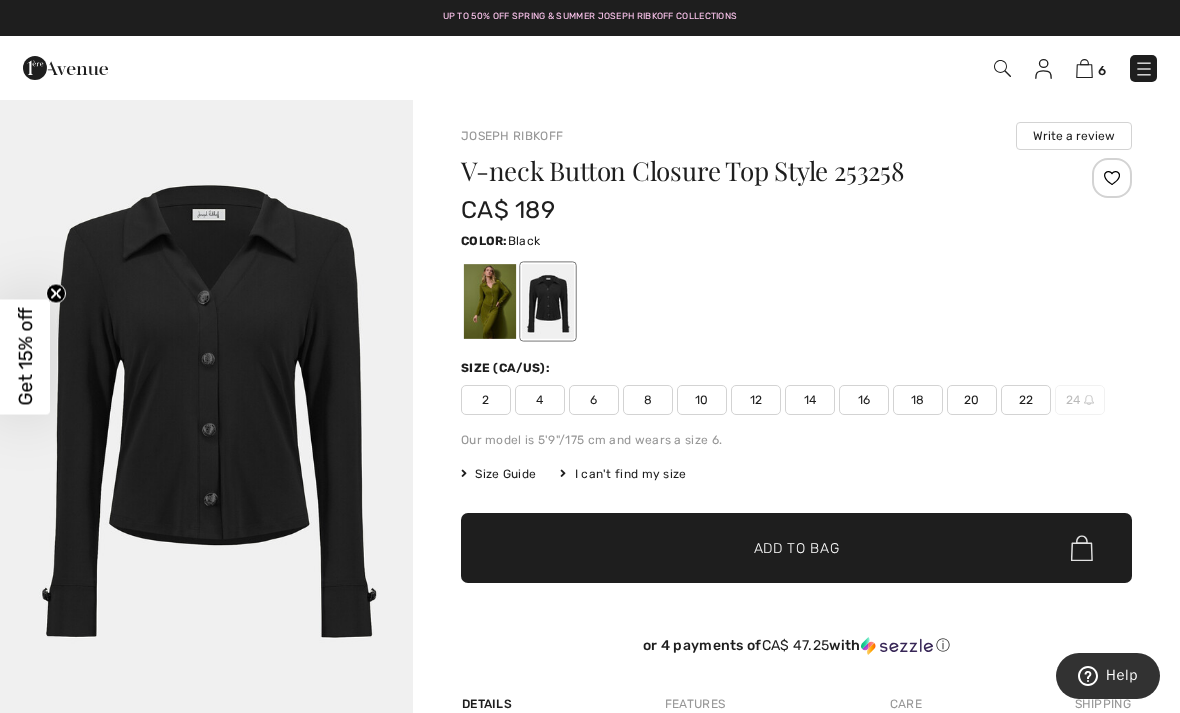 click at bounding box center [490, 301] 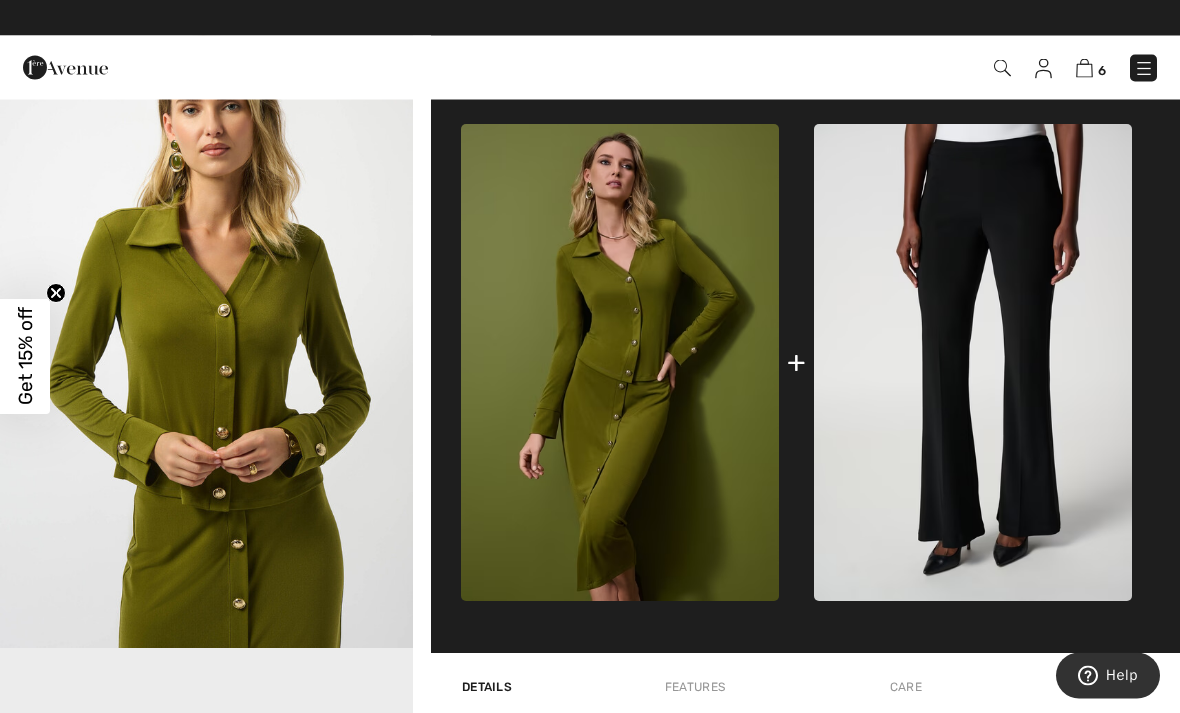 scroll, scrollTop: 694, scrollLeft: 0, axis: vertical 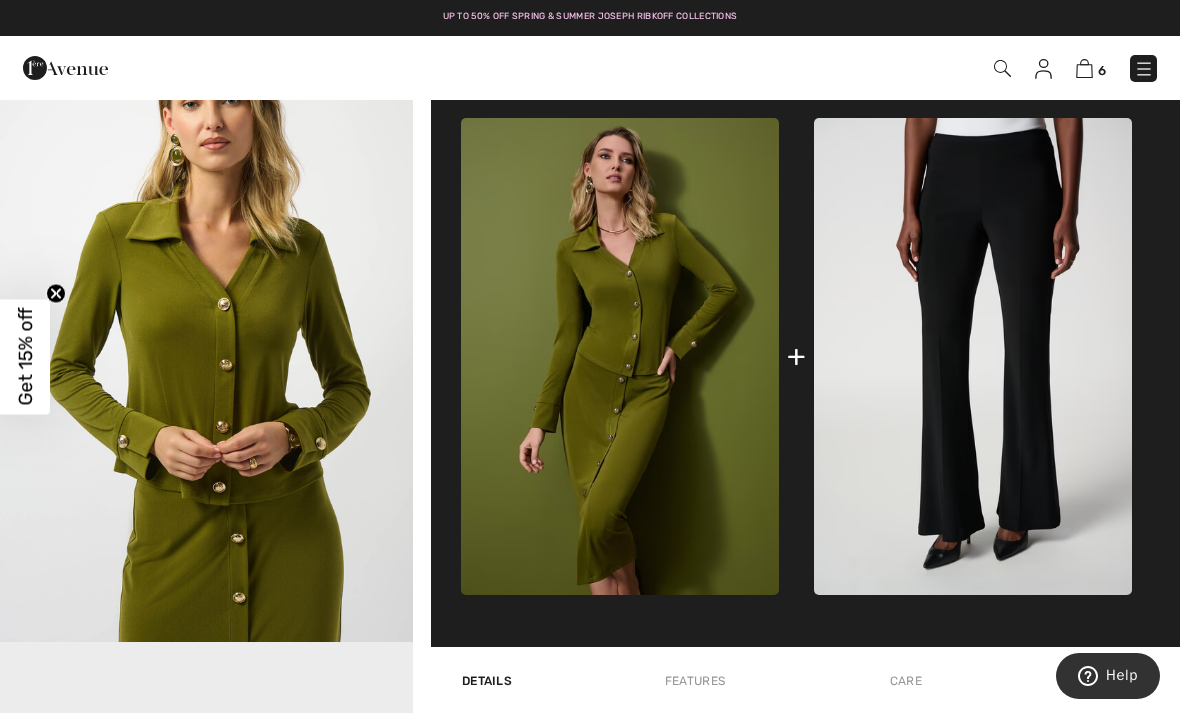 click at bounding box center (620, 356) 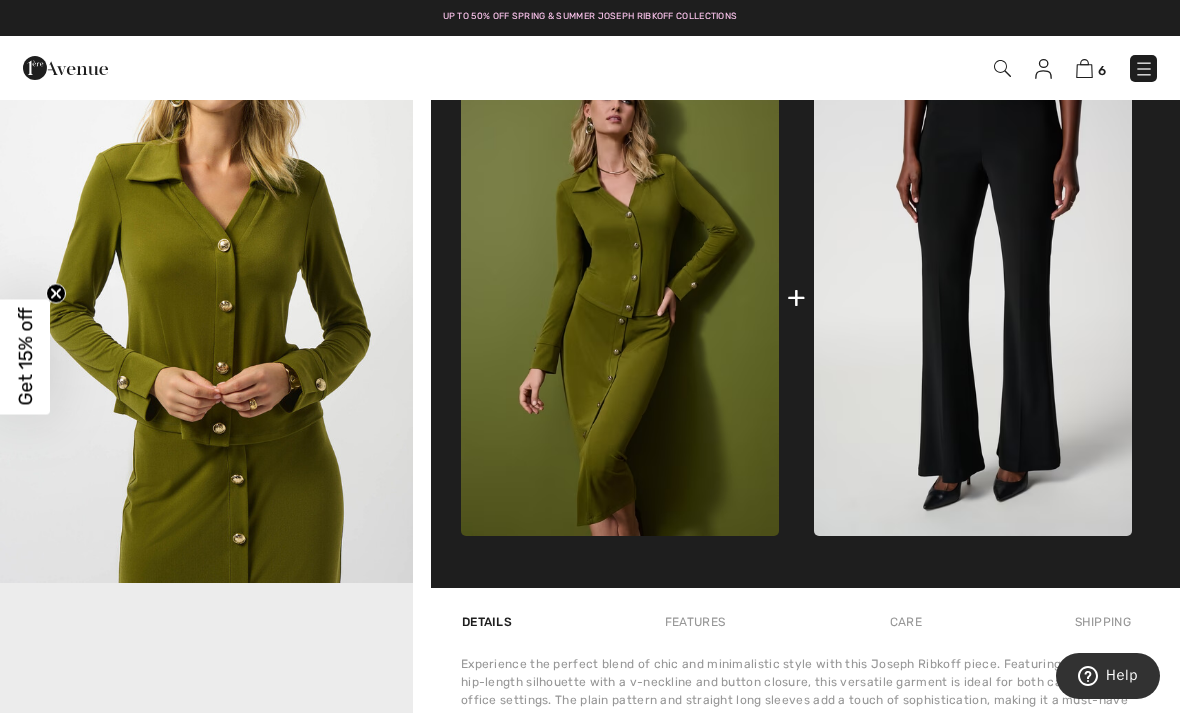 scroll, scrollTop: 609, scrollLeft: 0, axis: vertical 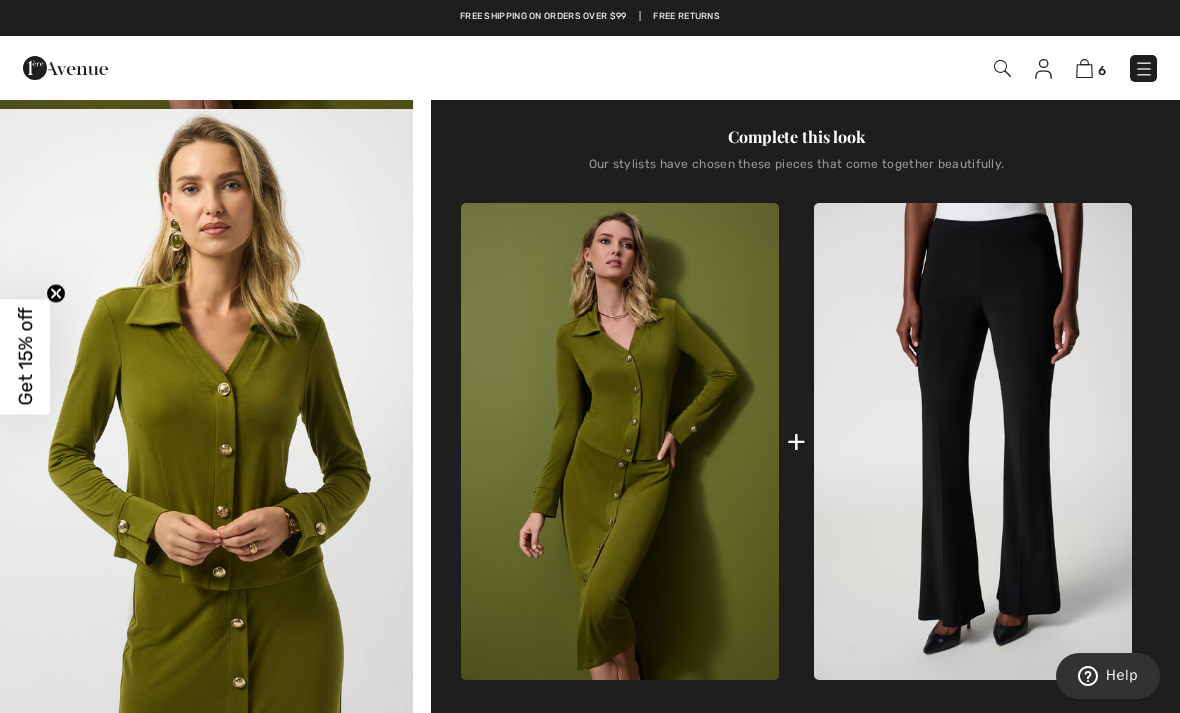 click on "+" at bounding box center [796, 441] 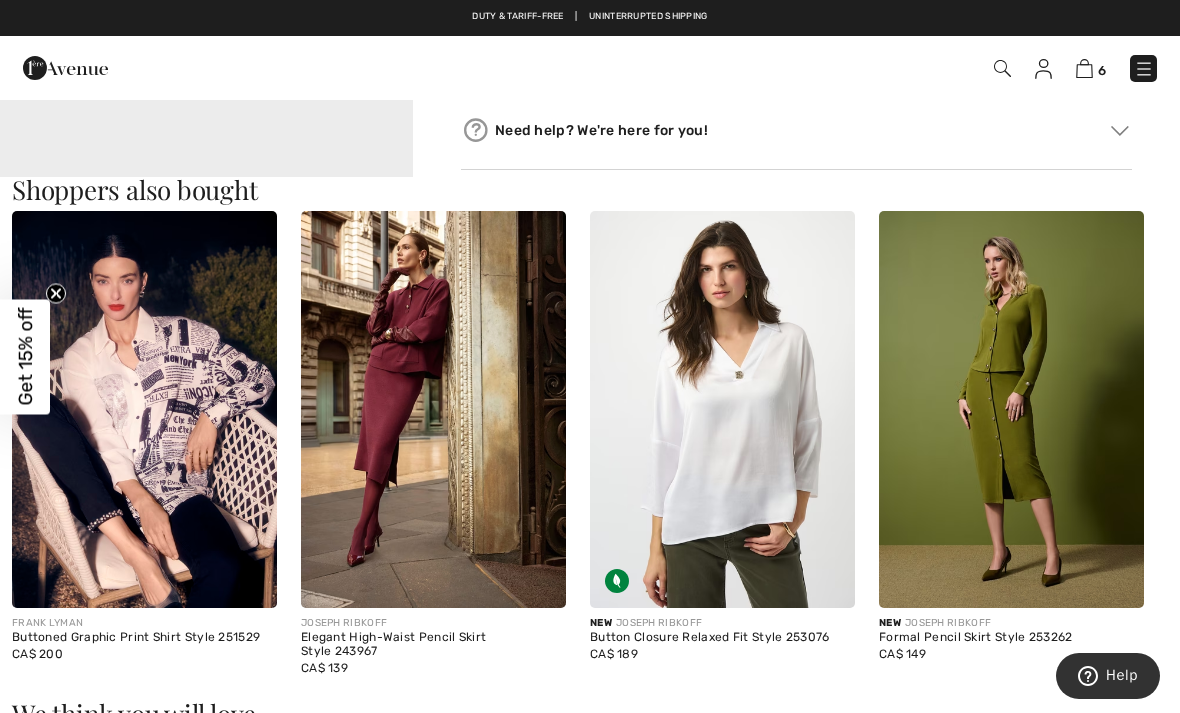 scroll, scrollTop: 1675, scrollLeft: 0, axis: vertical 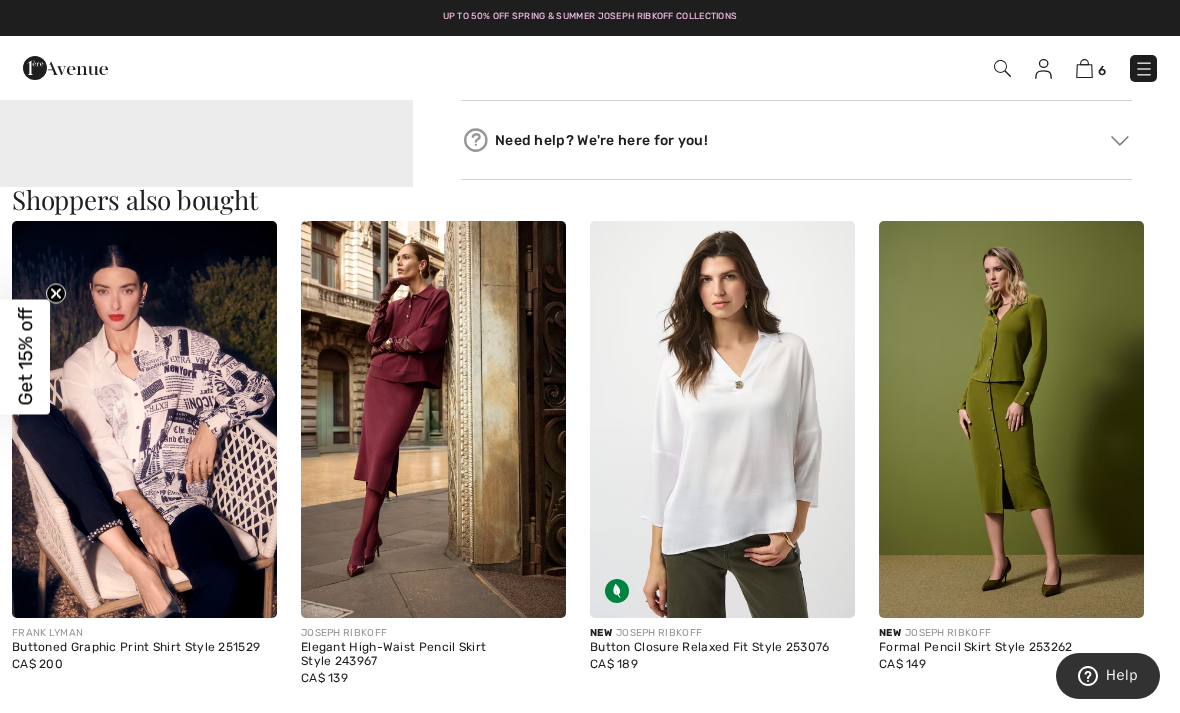 click at bounding box center [1011, 420] 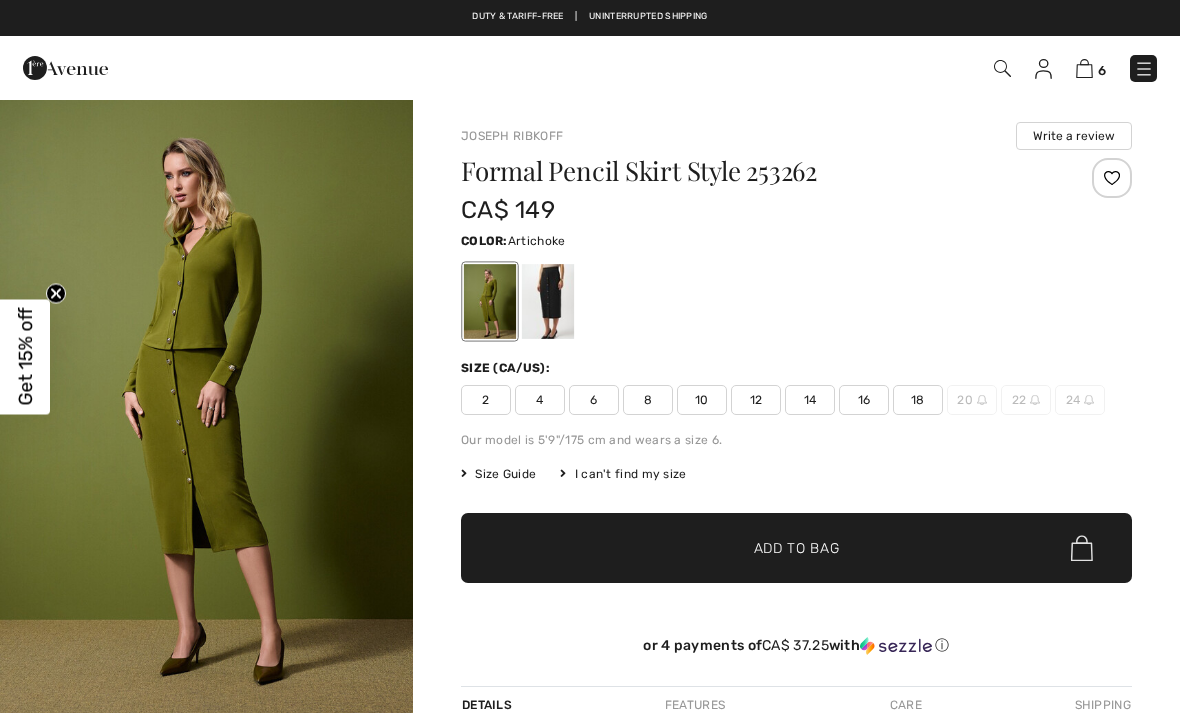 scroll, scrollTop: 0, scrollLeft: 0, axis: both 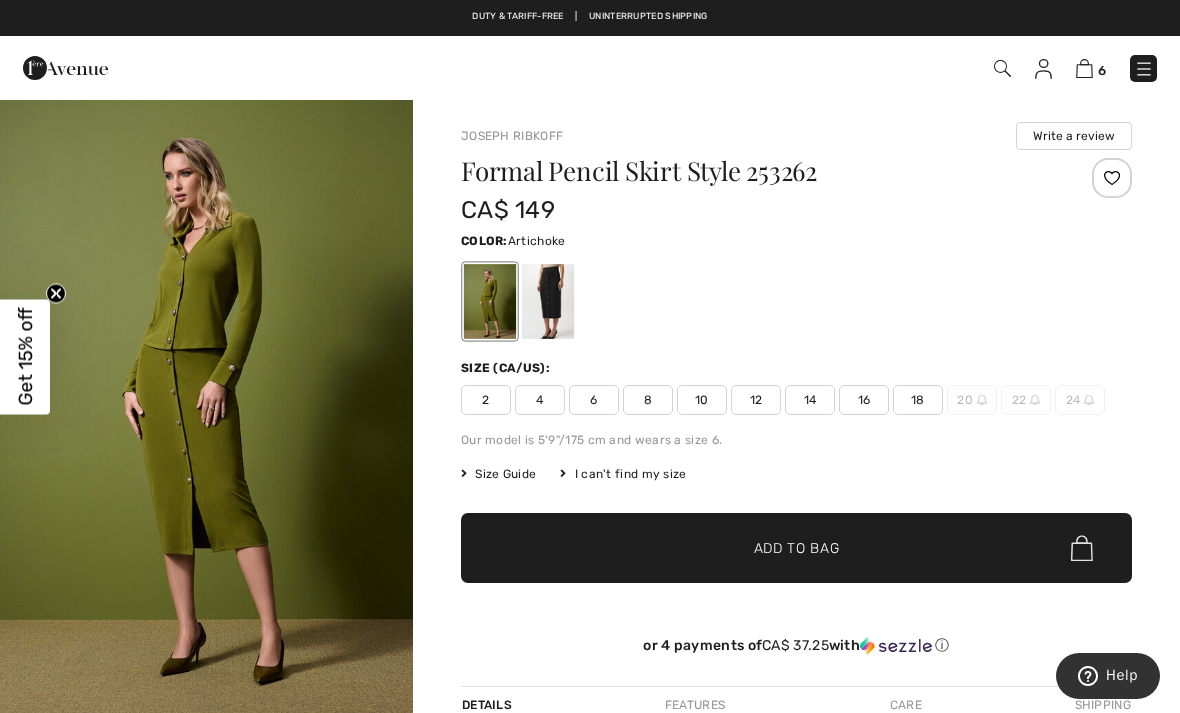 click on "12" at bounding box center [756, 400] 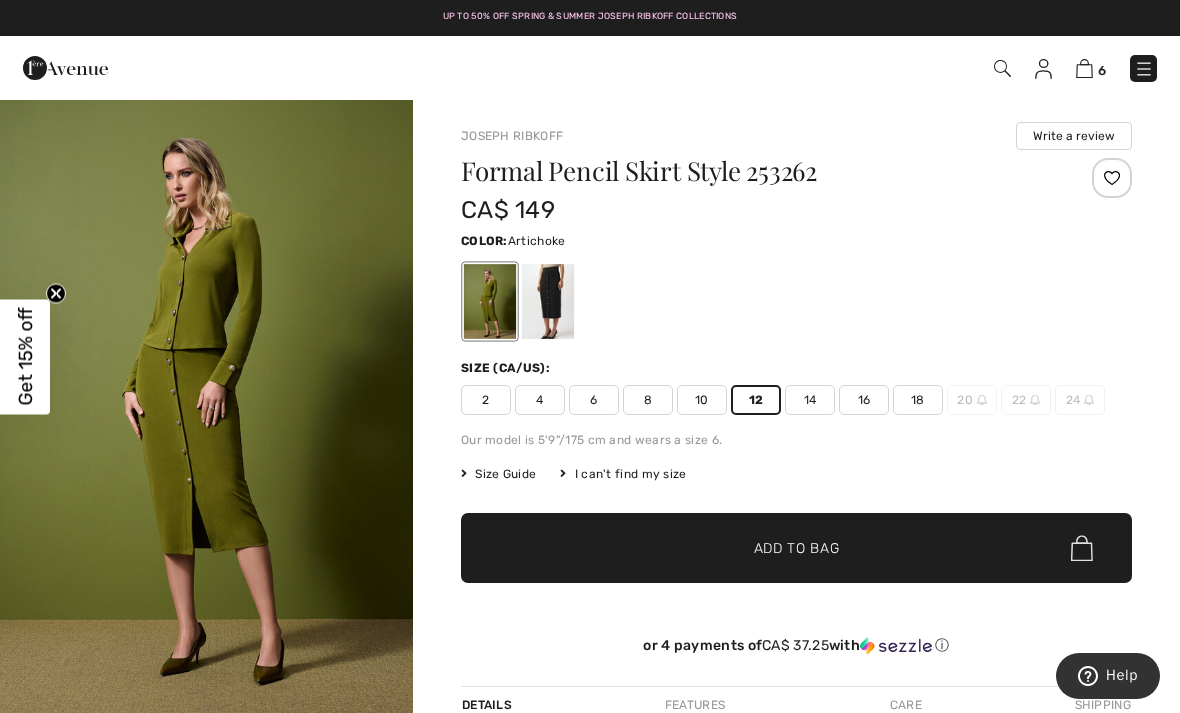 click on "Add to Bag" at bounding box center [797, 548] 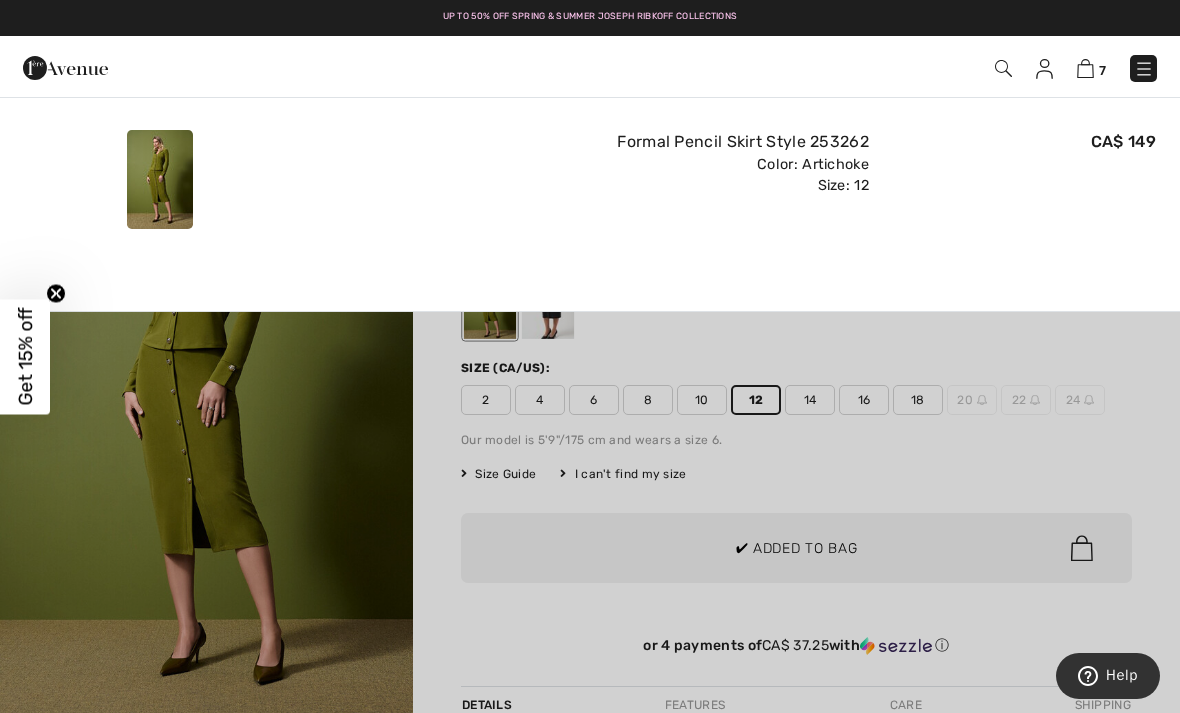 scroll, scrollTop: 0, scrollLeft: 0, axis: both 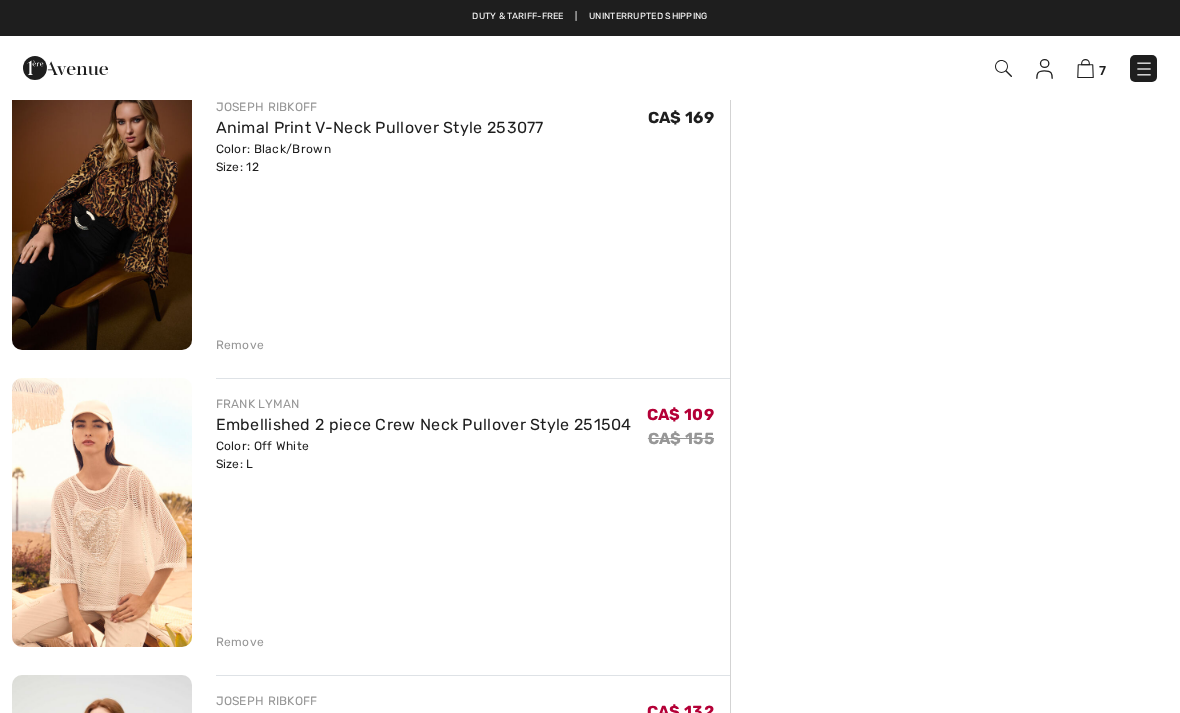 click on "Remove" at bounding box center (240, 642) 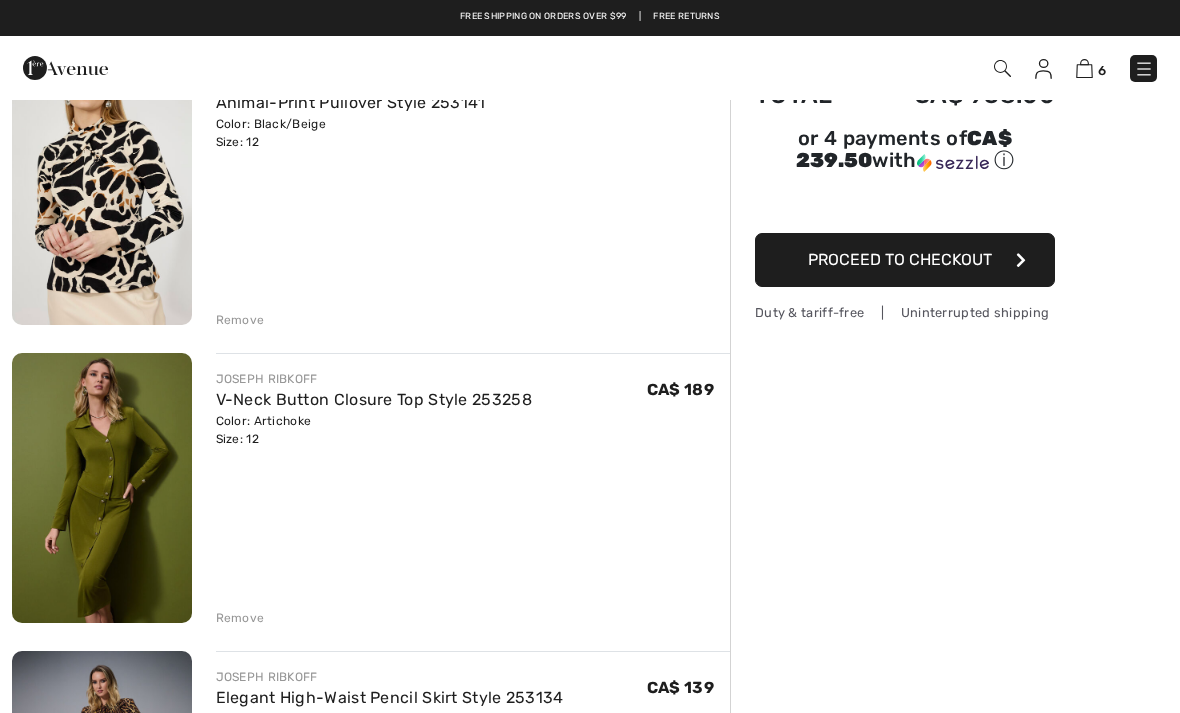 scroll, scrollTop: 0, scrollLeft: 0, axis: both 